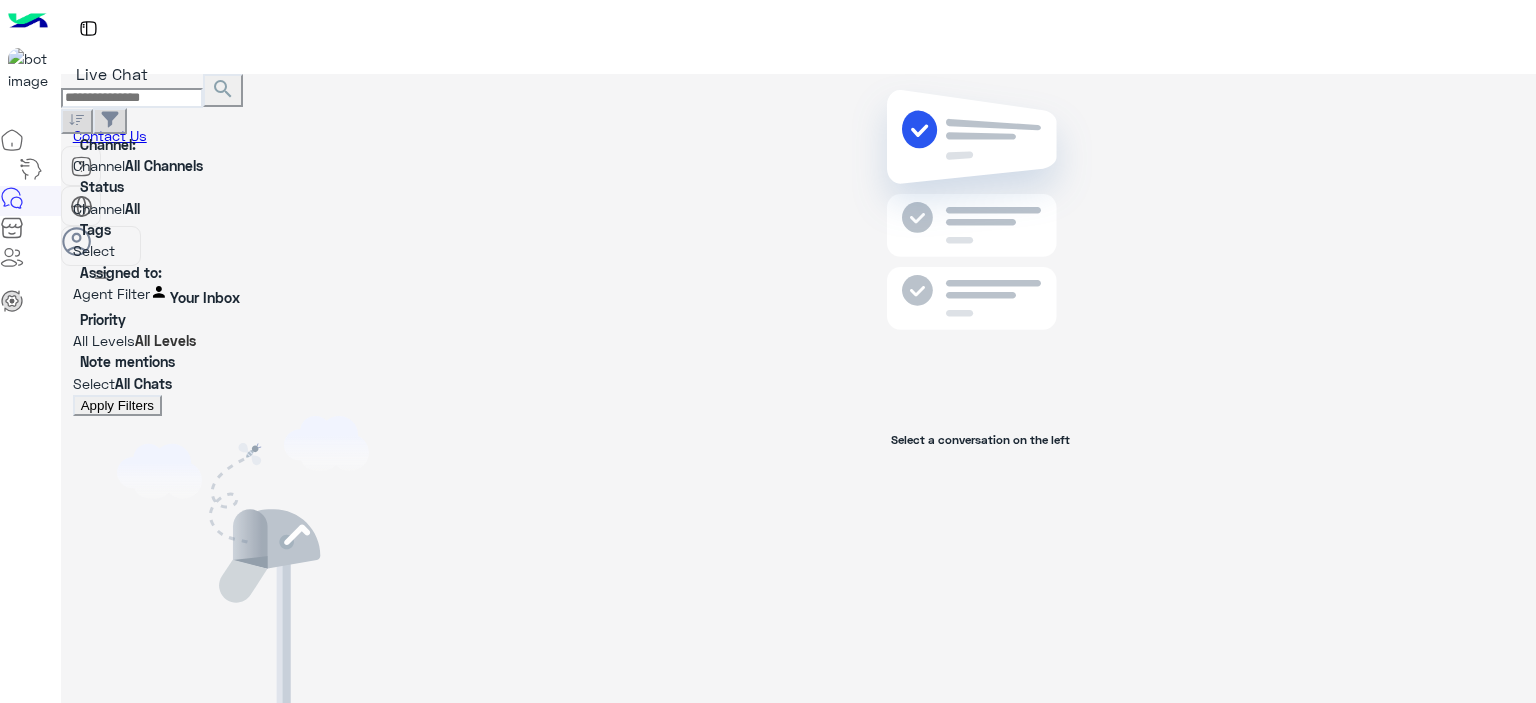 scroll, scrollTop: 0, scrollLeft: 0, axis: both 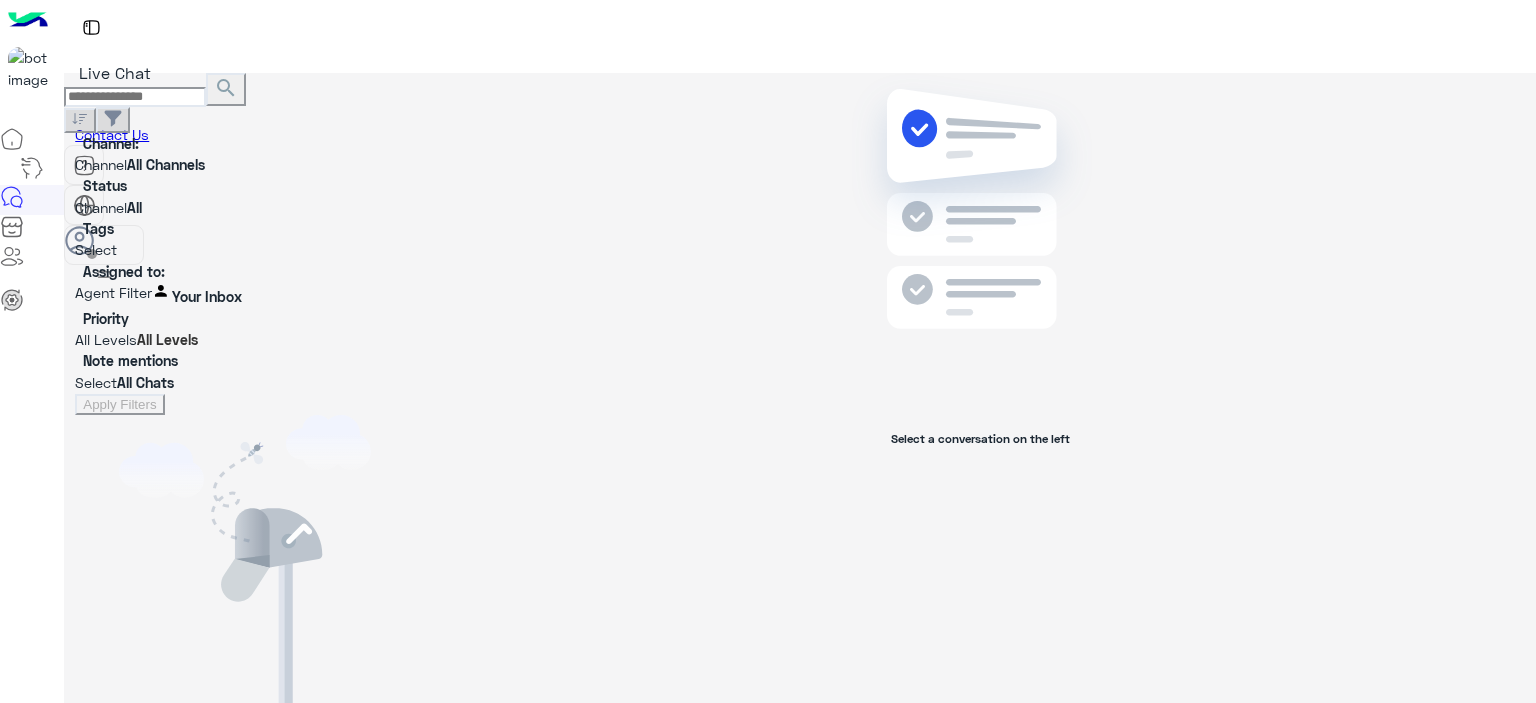 click on "×" at bounding box center [40, 1044] 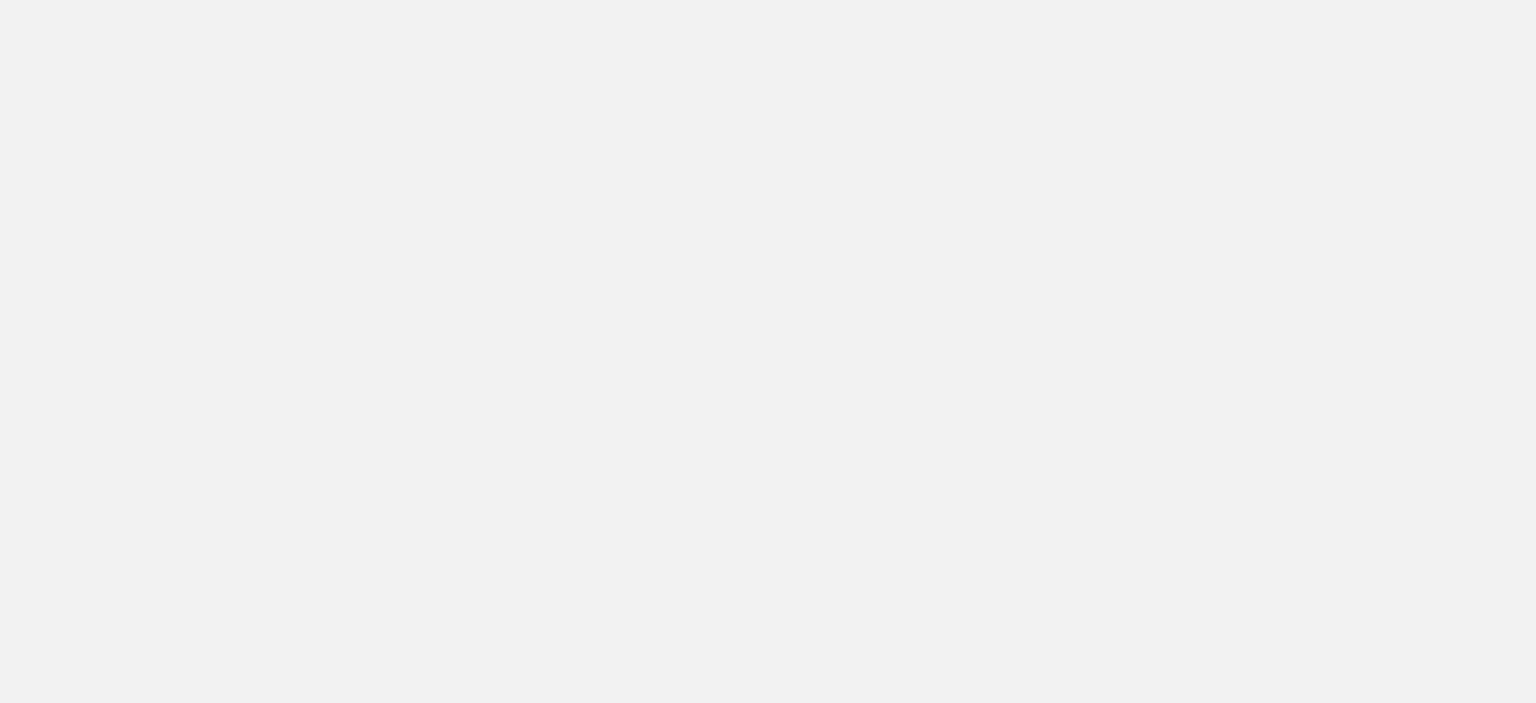 scroll, scrollTop: 0, scrollLeft: 0, axis: both 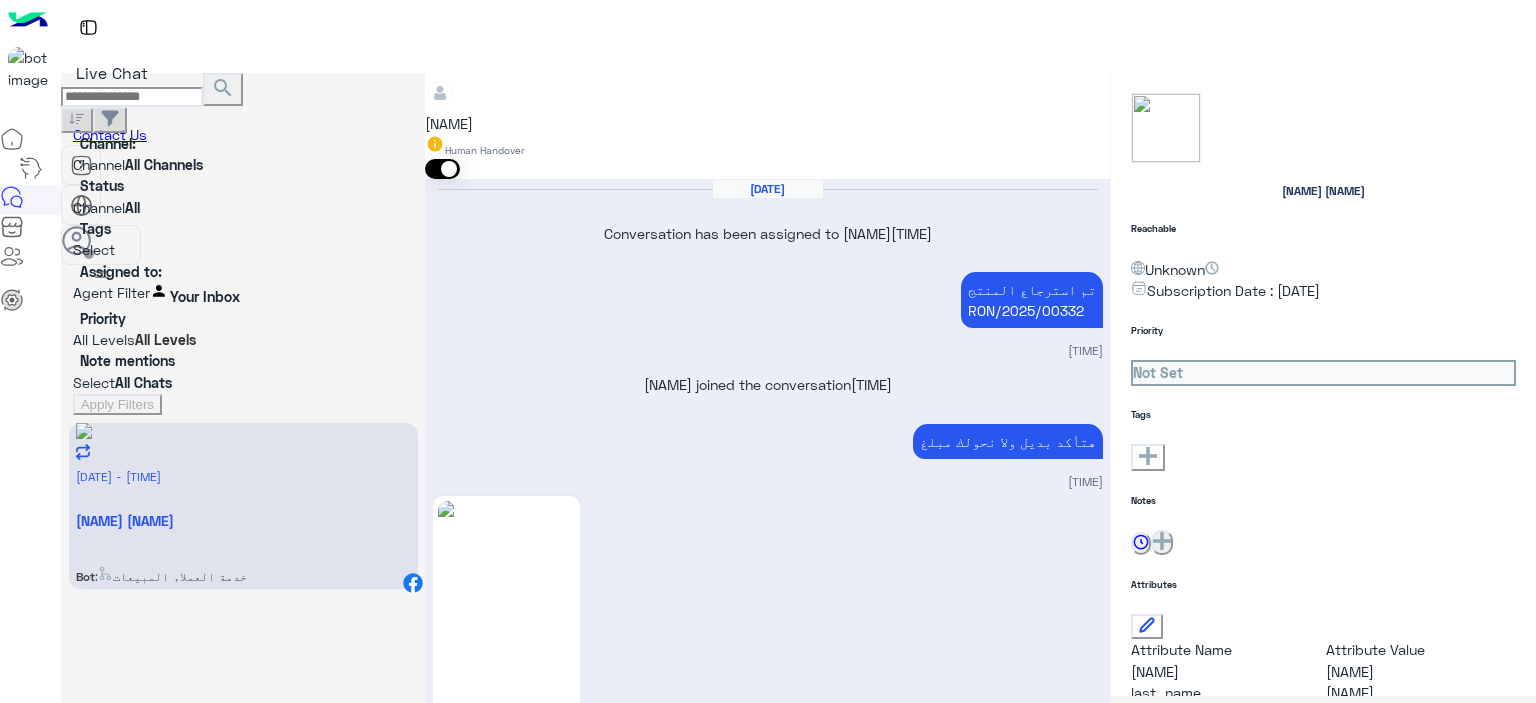 click at bounding box center [767, 9744] 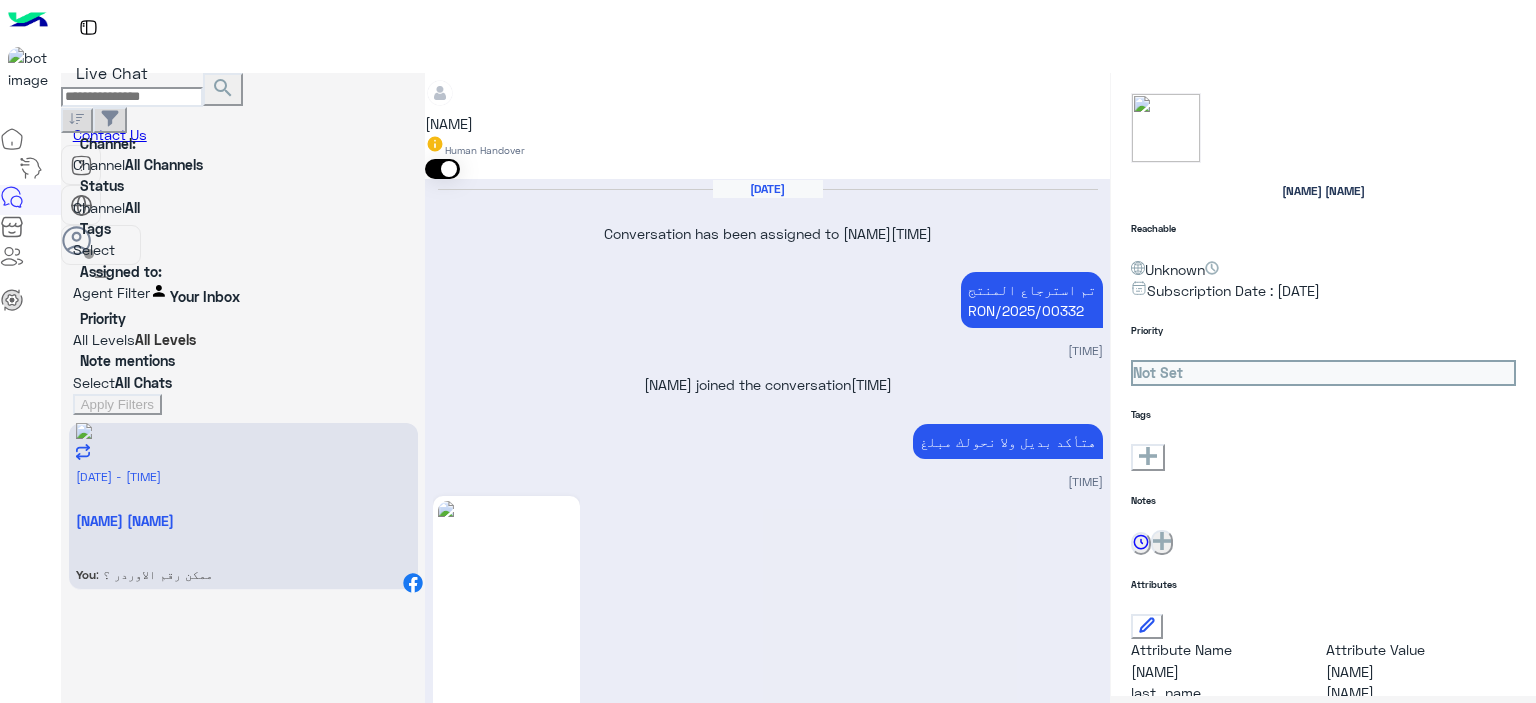 scroll, scrollTop: 7700, scrollLeft: 0, axis: vertical 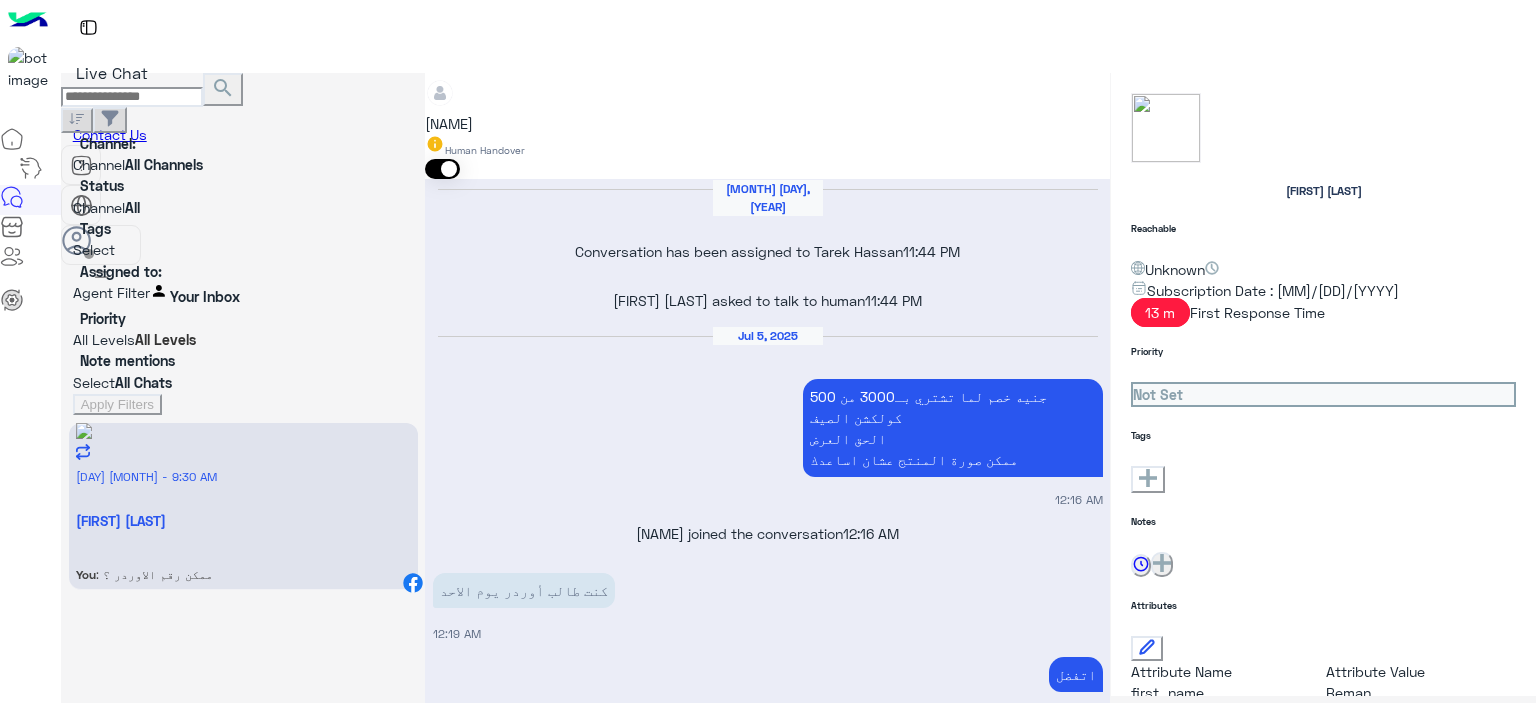 click on "برجاء اختيار المناسب ليك القائمة الاتية🛒👀  الحق العرض   الموديلات و الصور   الأسئلة الشائعة  و للتواصل مع فريقنا 👀  خدمة ما بعد البيع   خدمة المبيعات     03:24 AM" at bounding box center [768, 1604] 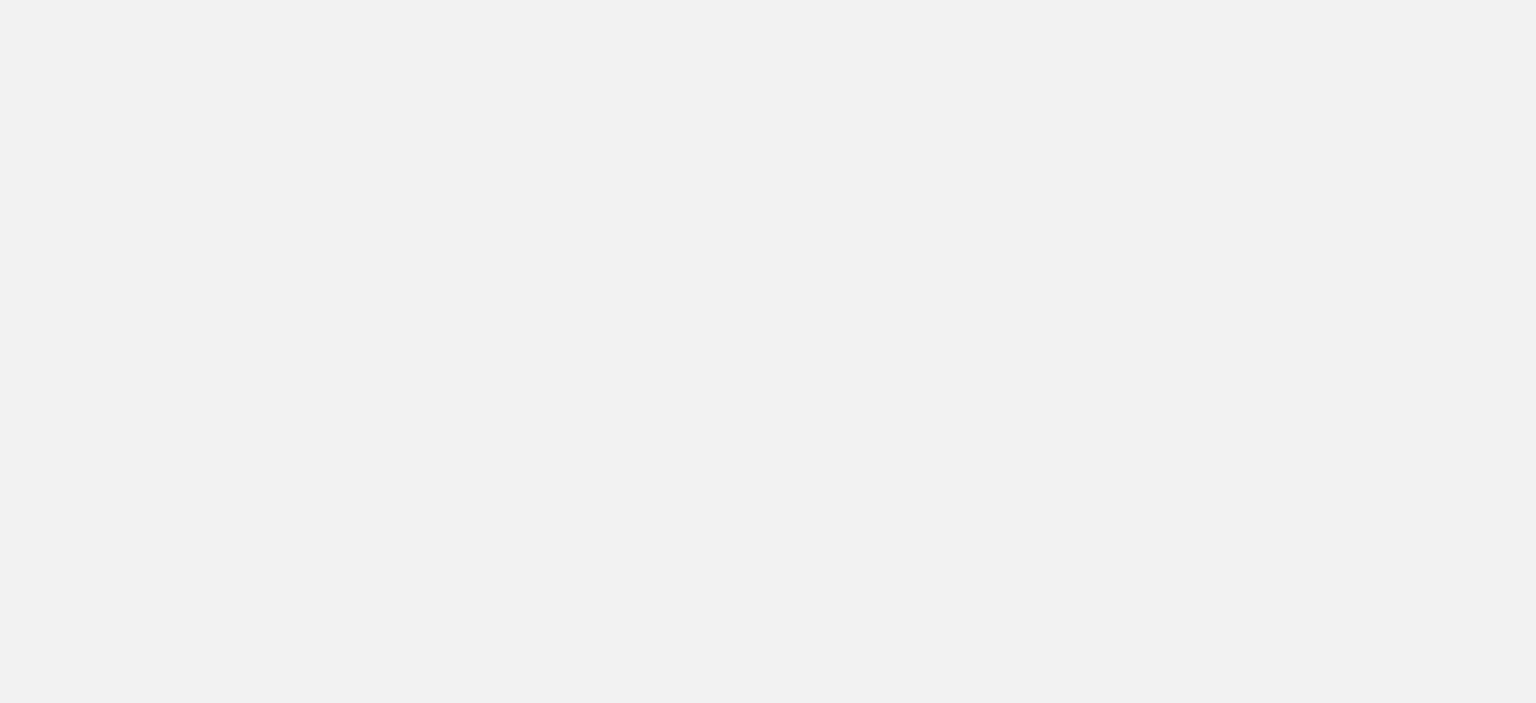 scroll, scrollTop: 0, scrollLeft: 0, axis: both 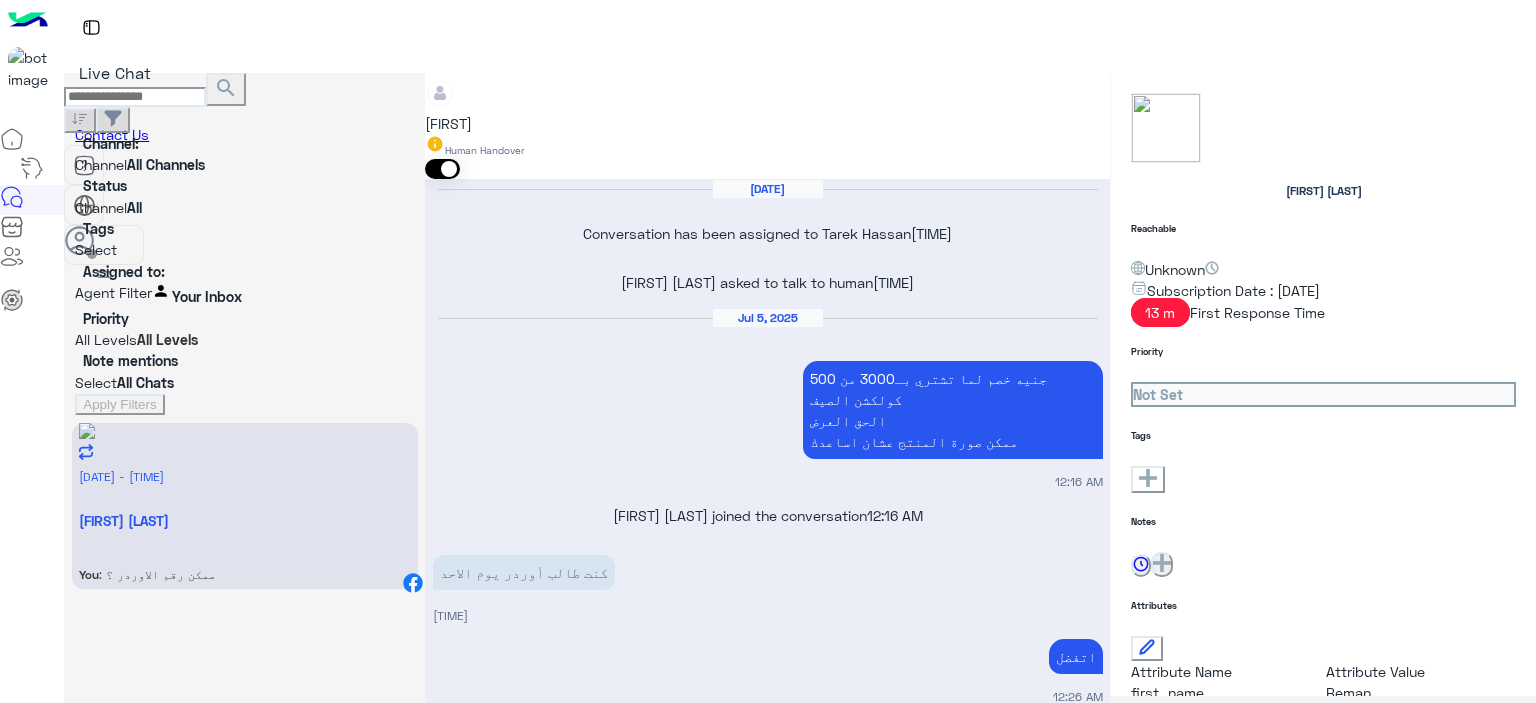 click on "×" at bounding box center (40, 1044) 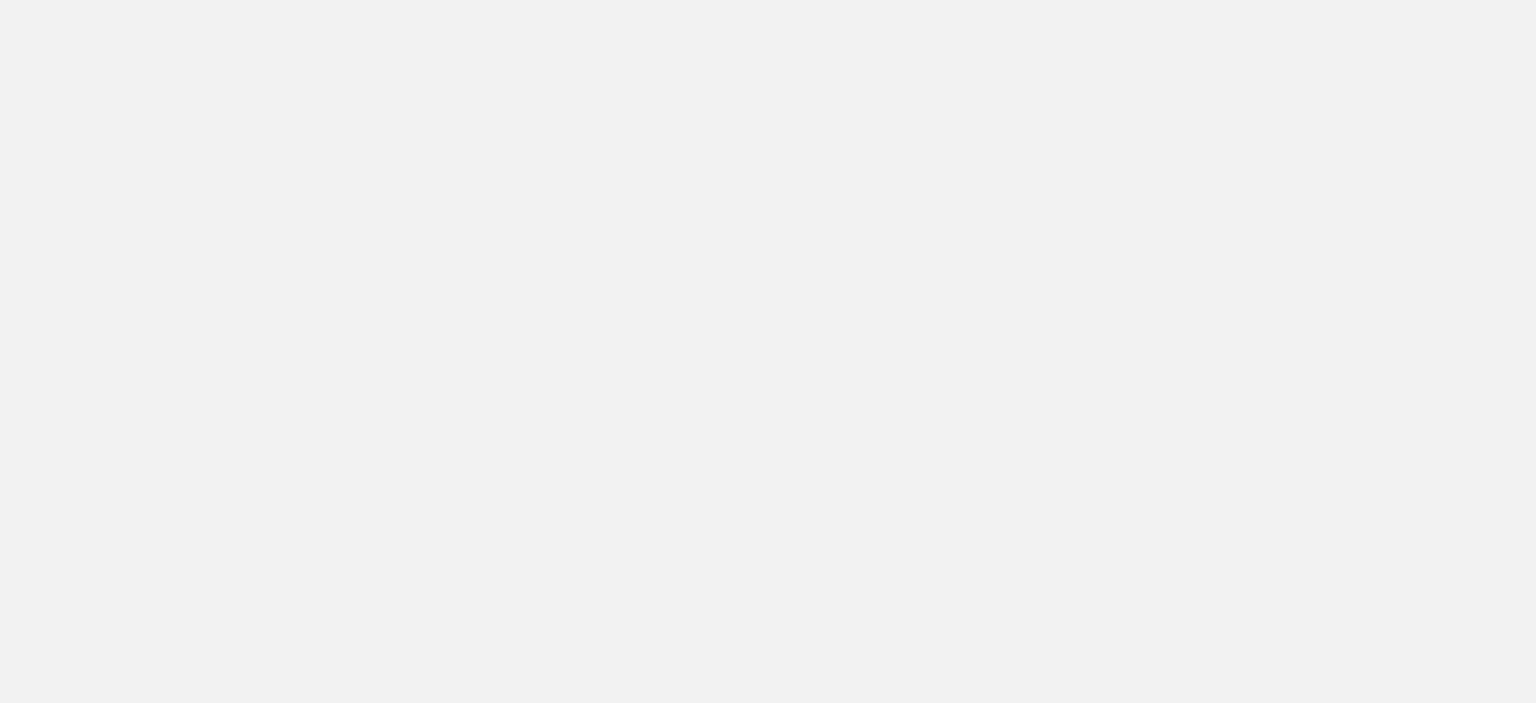 scroll, scrollTop: 0, scrollLeft: 0, axis: both 